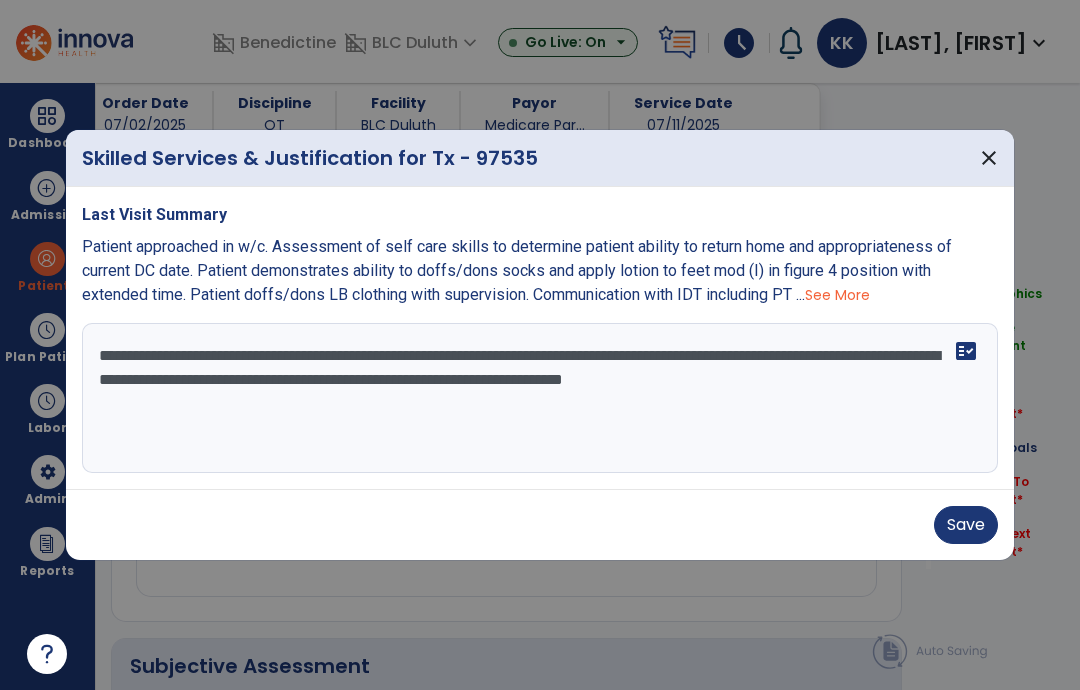 select on "*" 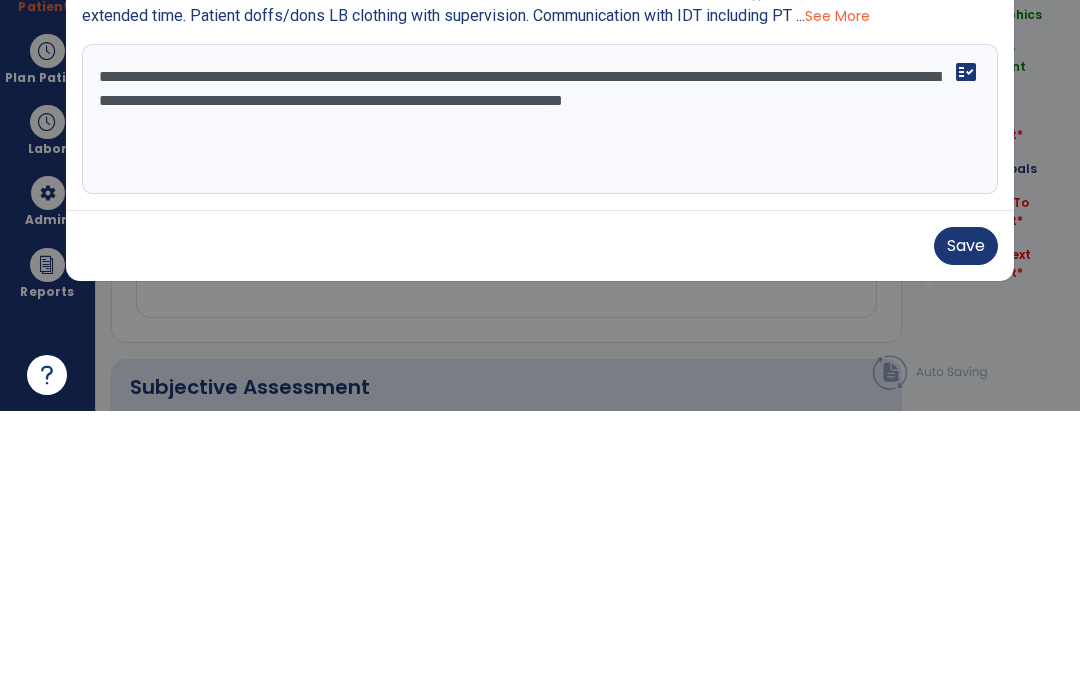 scroll, scrollTop: 1102, scrollLeft: 0, axis: vertical 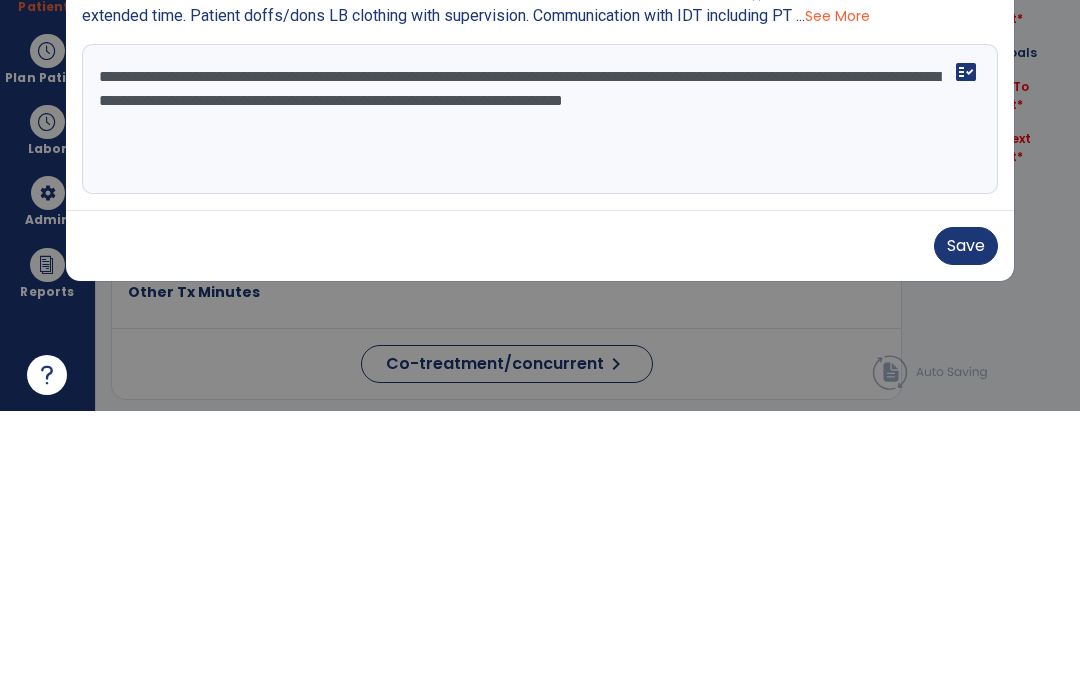 type on "**********" 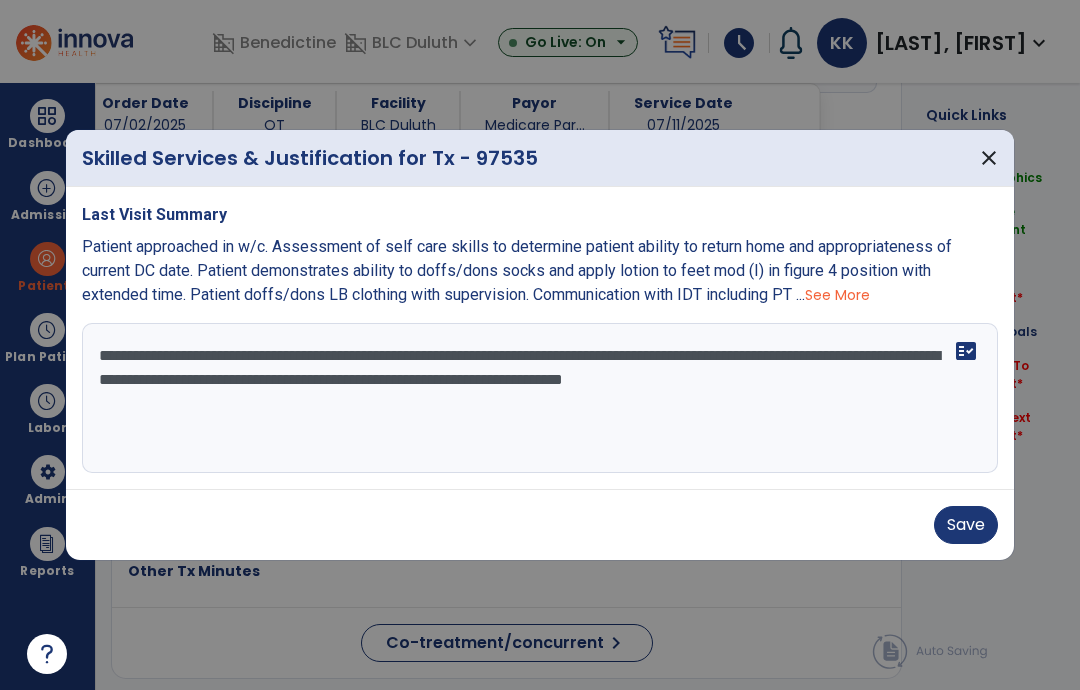 click on "Save" at bounding box center (966, 525) 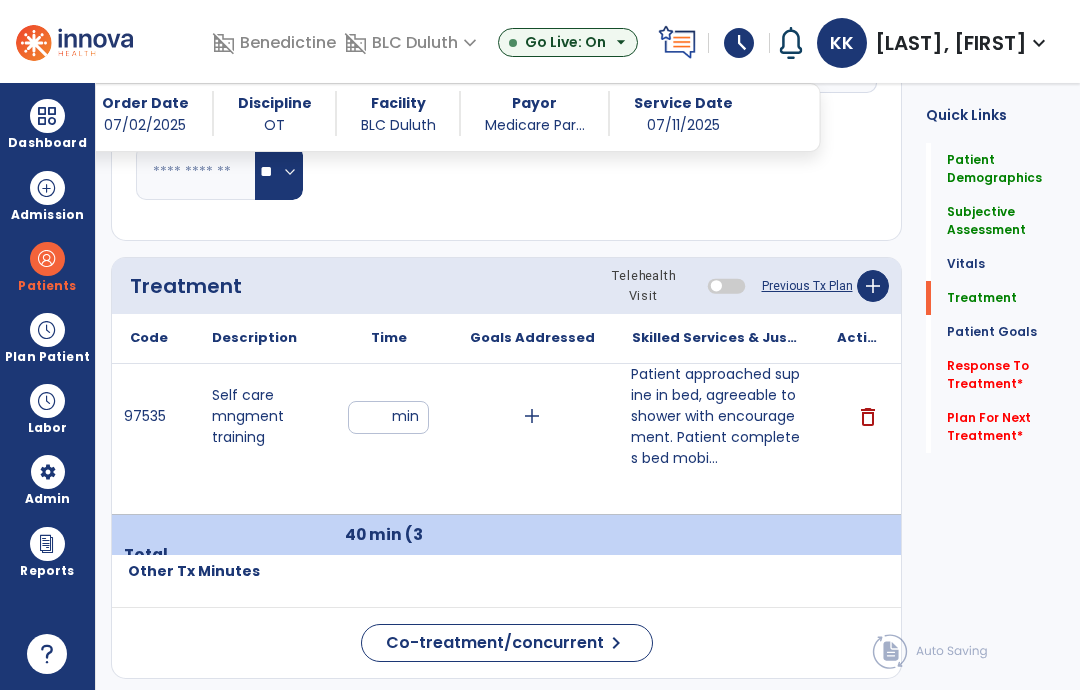 click on "Patient approached supine in bed, agreeable to shower with encouragement. Patient completes bed mobi..." at bounding box center [716, 416] 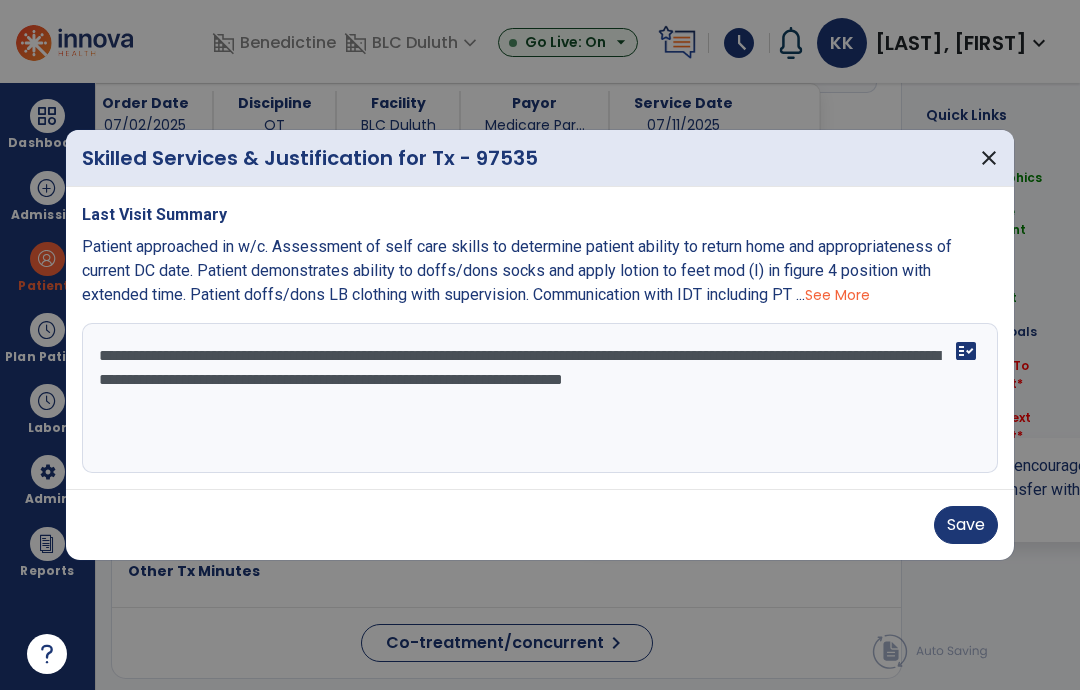 click on "**********" at bounding box center [540, 398] 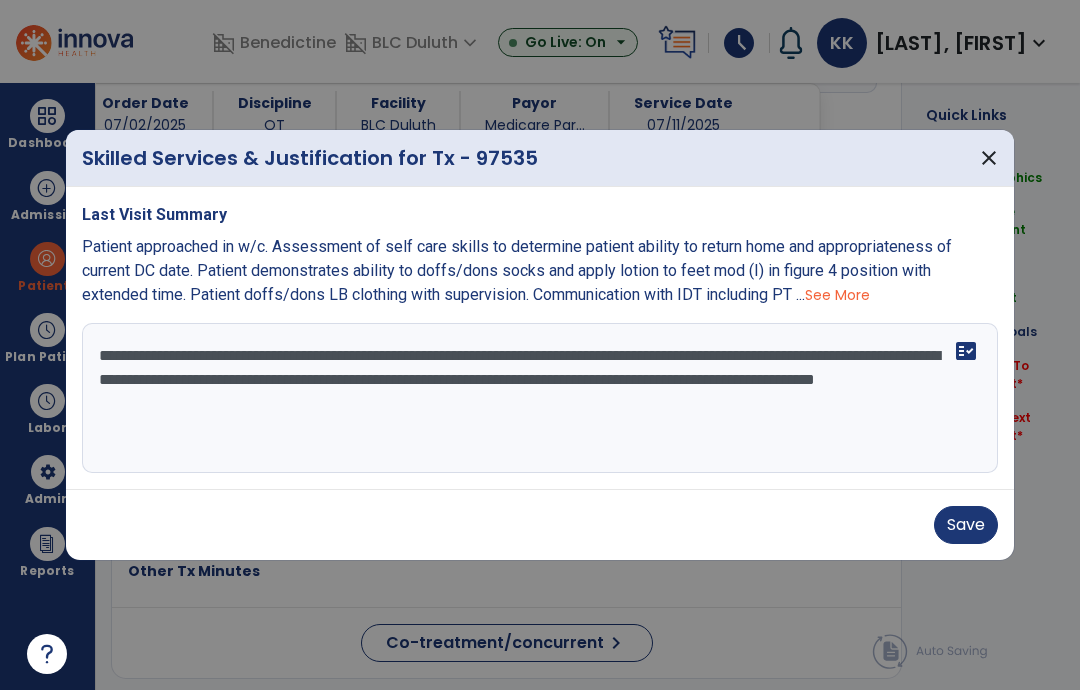 click on "**********" at bounding box center (540, 398) 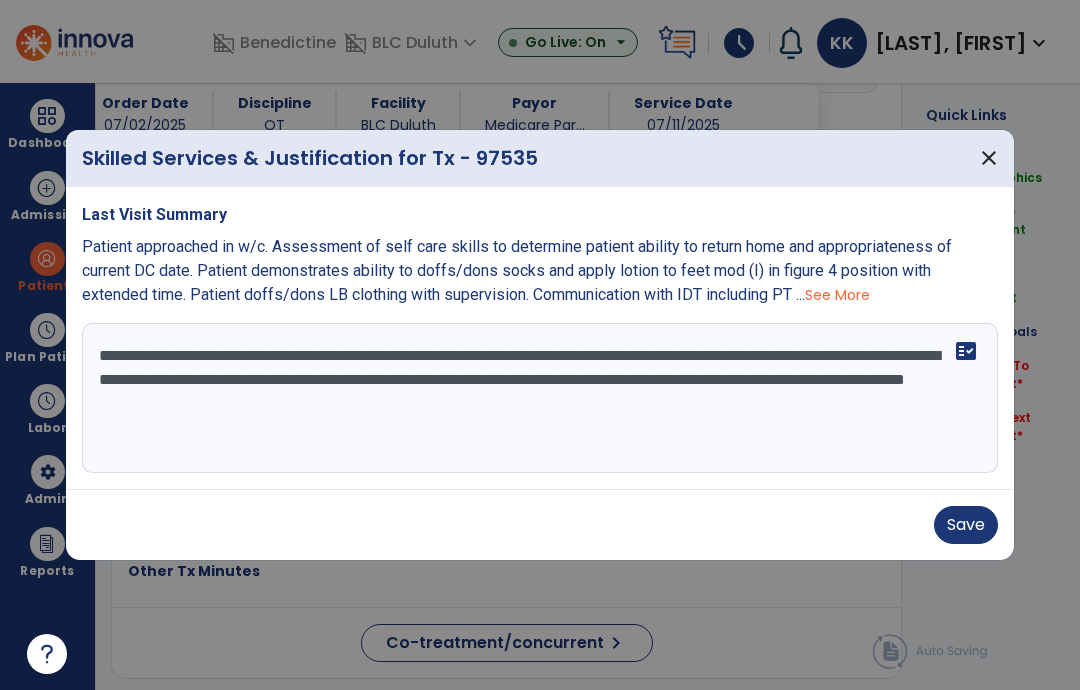 click on "**********" at bounding box center [540, 398] 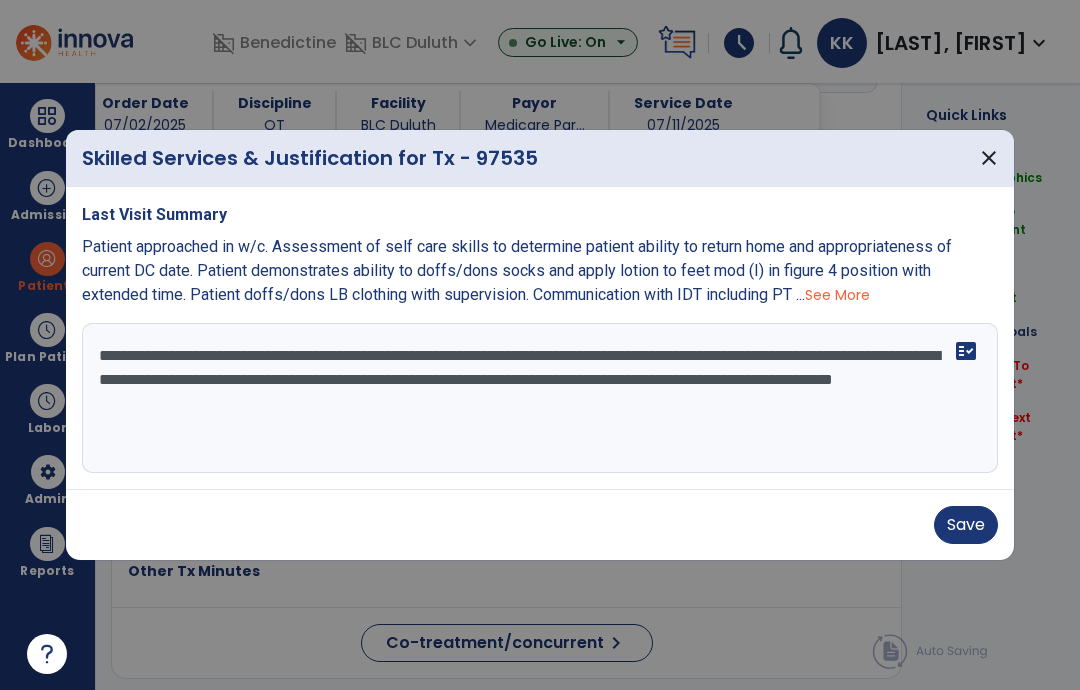 type on "**********" 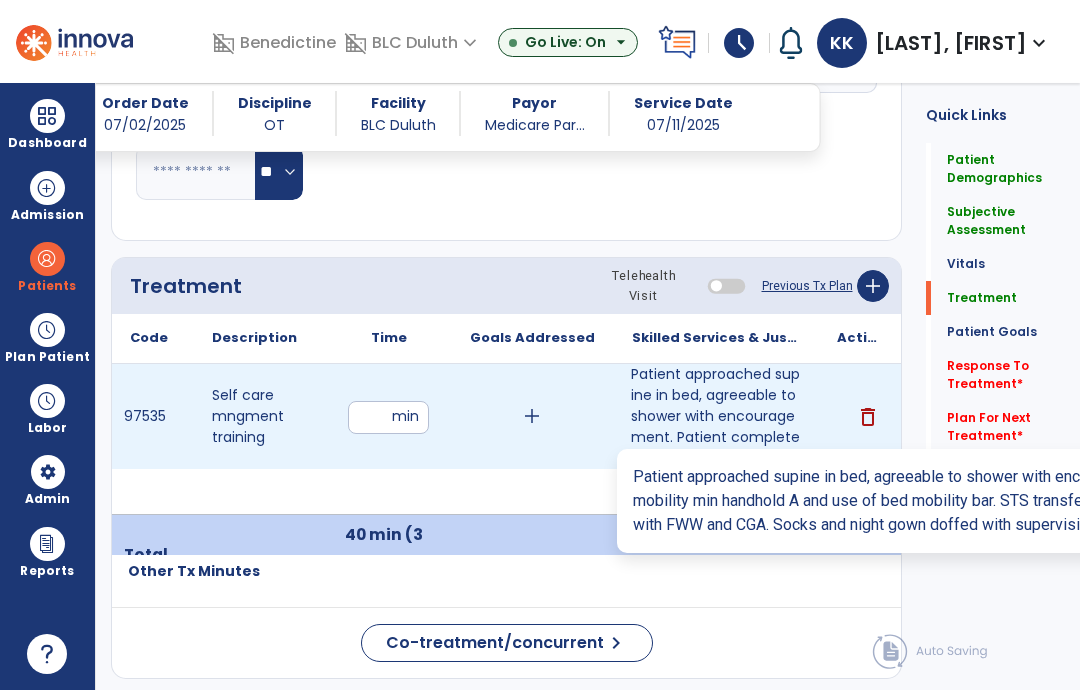 click on "Patient approached supine in bed, agreeable to shower with encouragement. Patient completes bed mobi..." at bounding box center (716, 416) 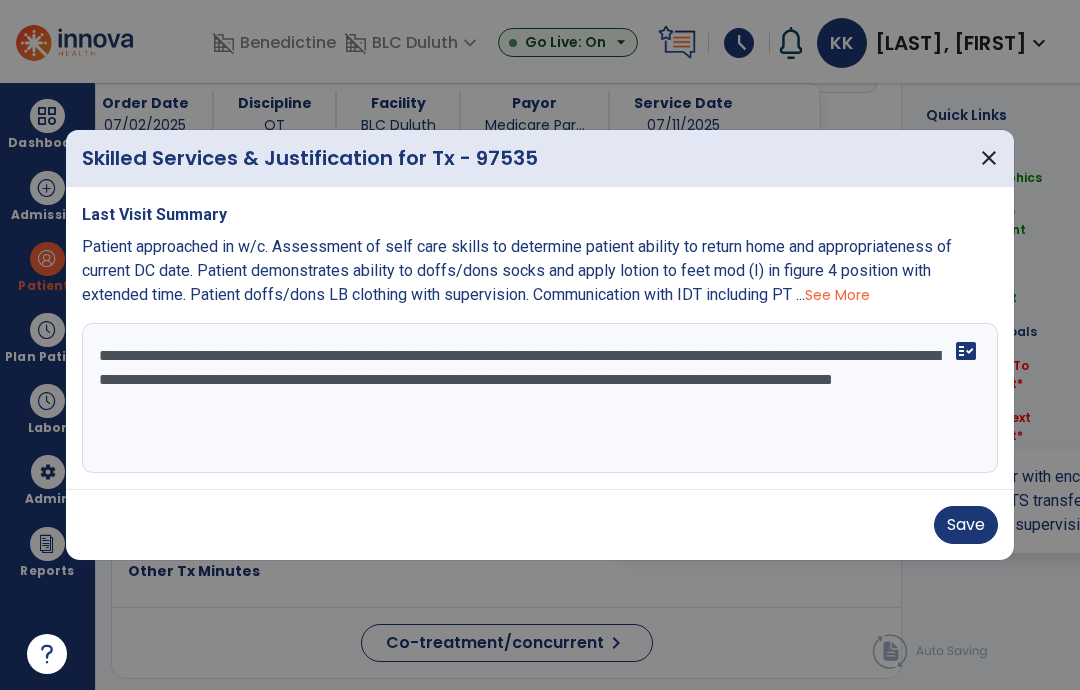 click on "**********" at bounding box center (540, 398) 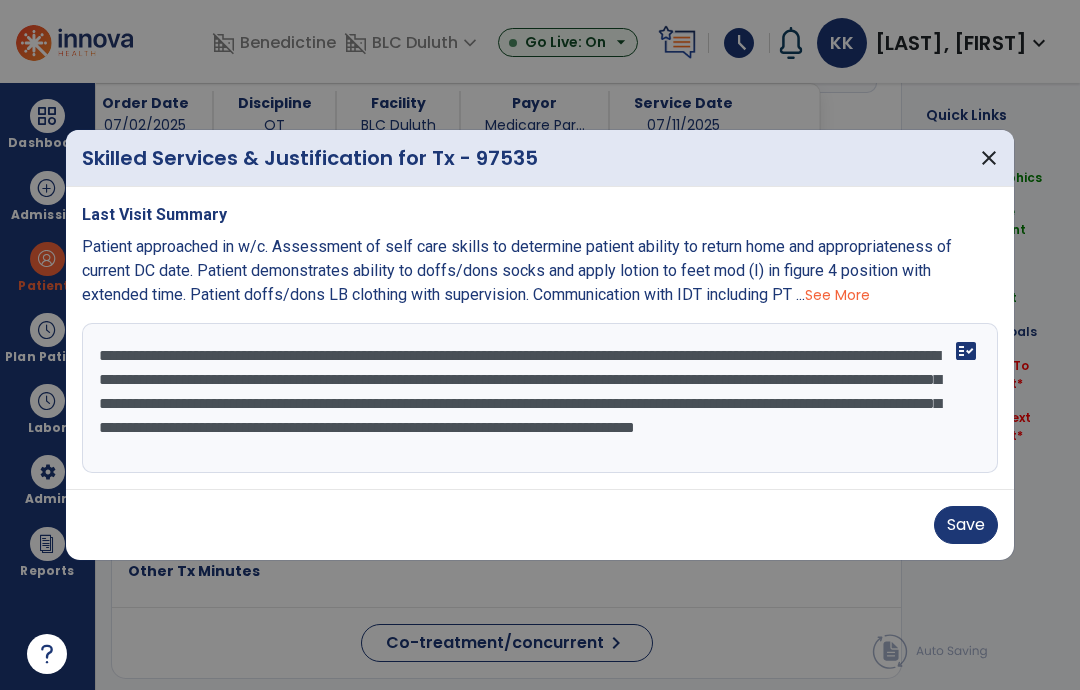 scroll, scrollTop: 15, scrollLeft: 0, axis: vertical 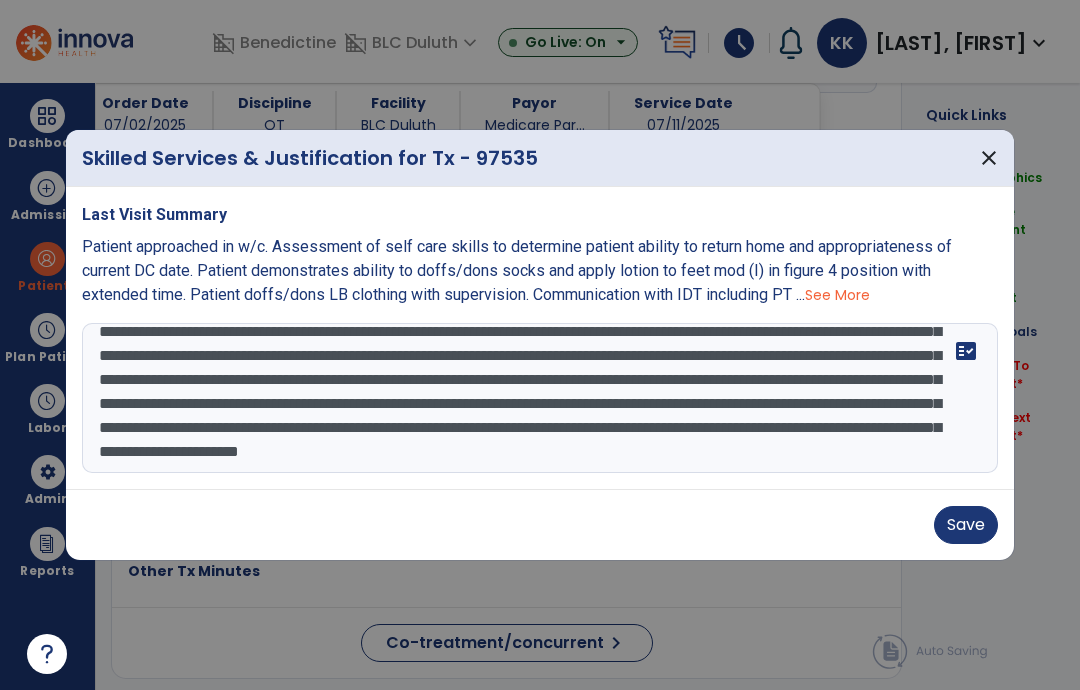 type on "**********" 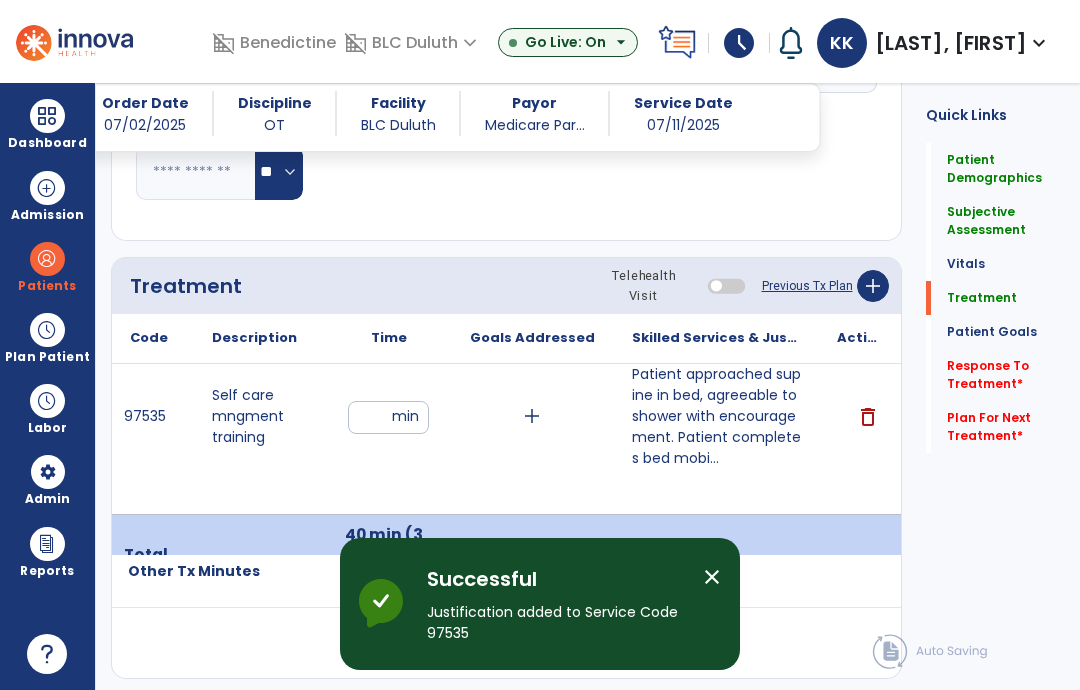 click on "**" at bounding box center (388, 417) 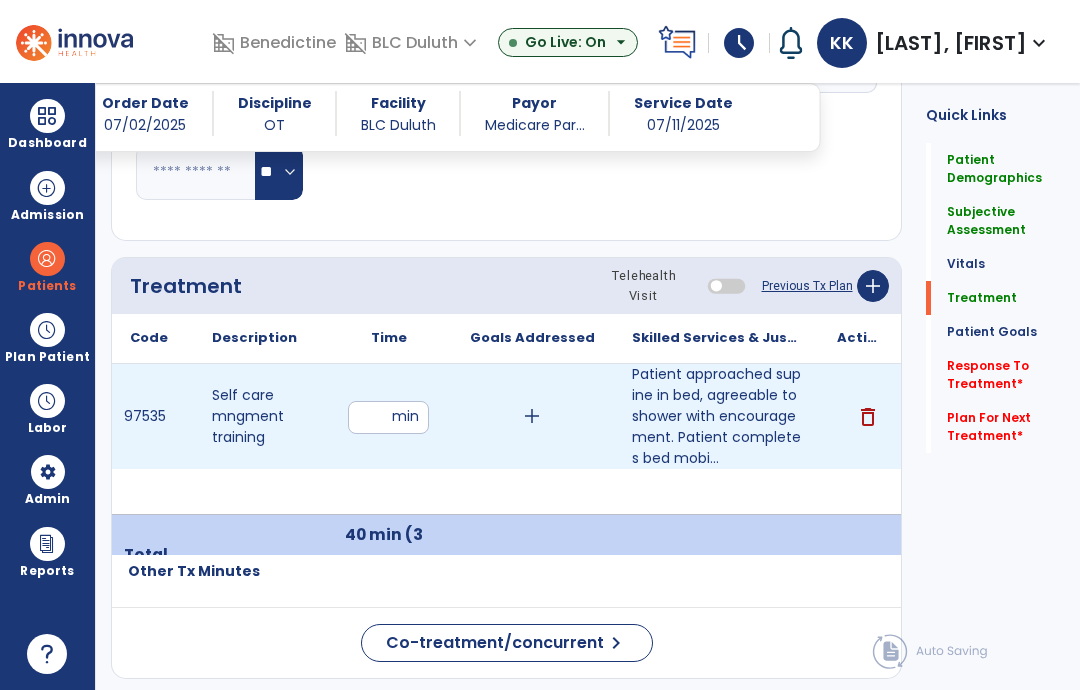 click on "**" at bounding box center (388, 417) 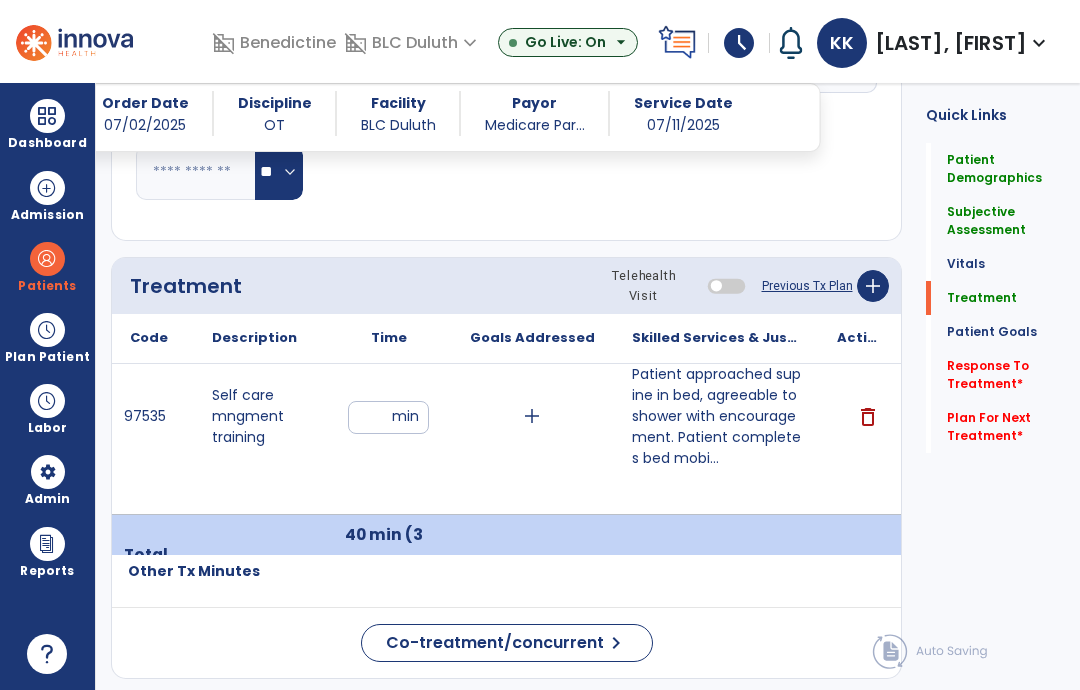 click on "Quick Links  Patient Demographics   Patient Demographics   Subjective Assessment   Subjective Assessment   Vitals   Vitals   Treatment   Treatment   Patient Goals   Patient Goals   Response To Treatment   *  Response To Treatment   *  Plan For Next Treatment   *  Plan For Next Treatment   *" 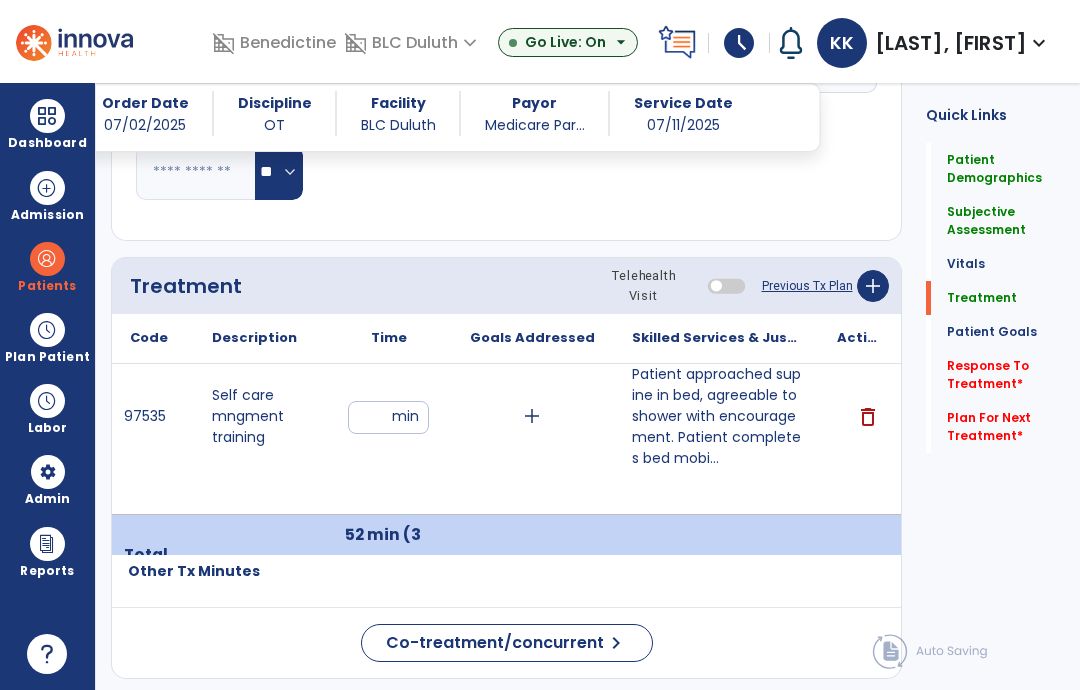 click on "Response To Treatment   *" 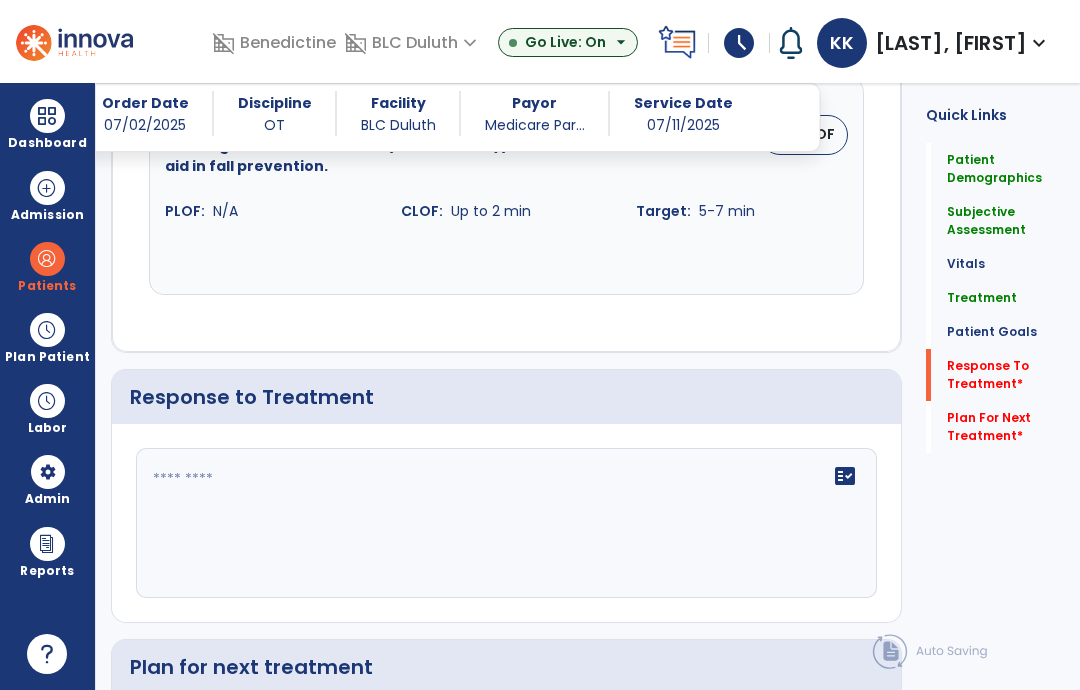 scroll, scrollTop: 3239, scrollLeft: 0, axis: vertical 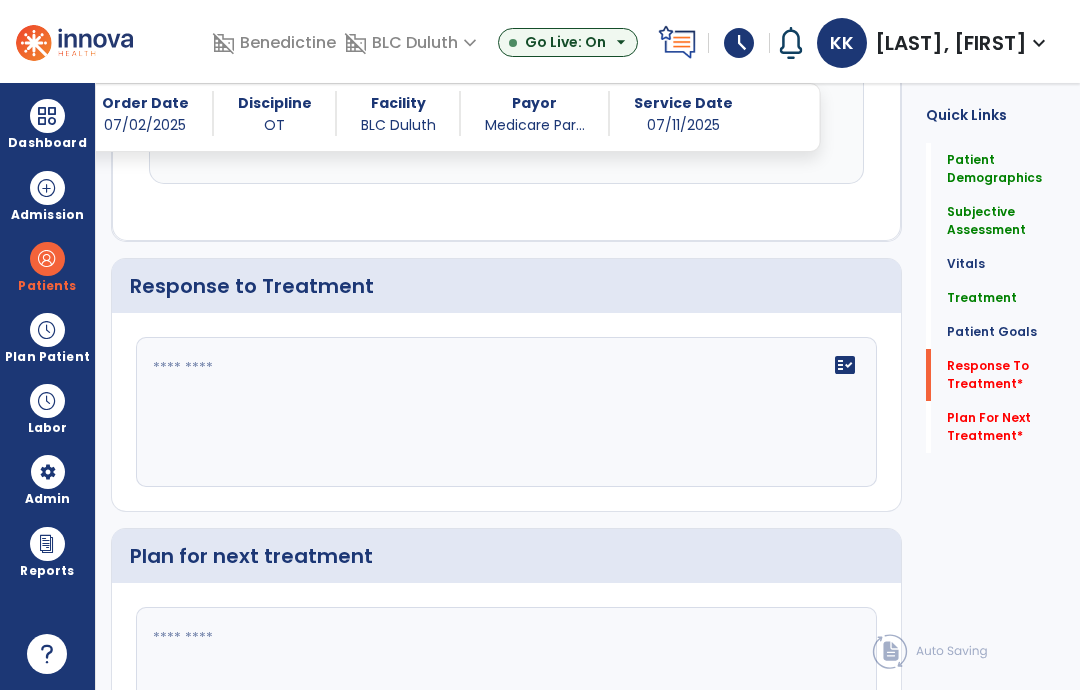 click on "fact_check" 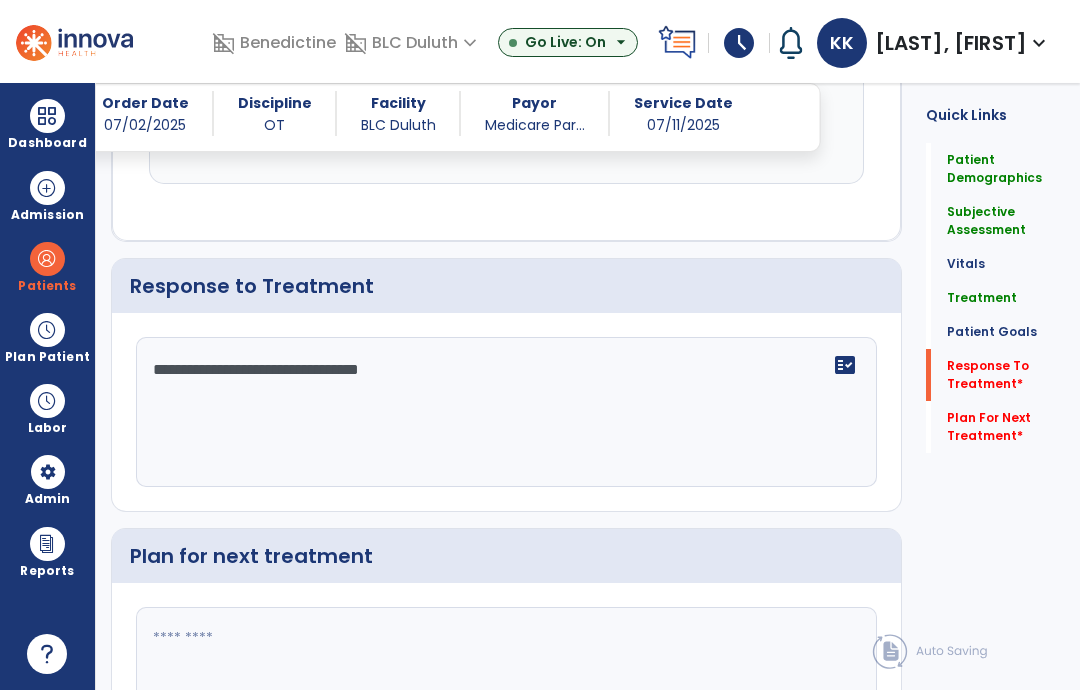 type on "**********" 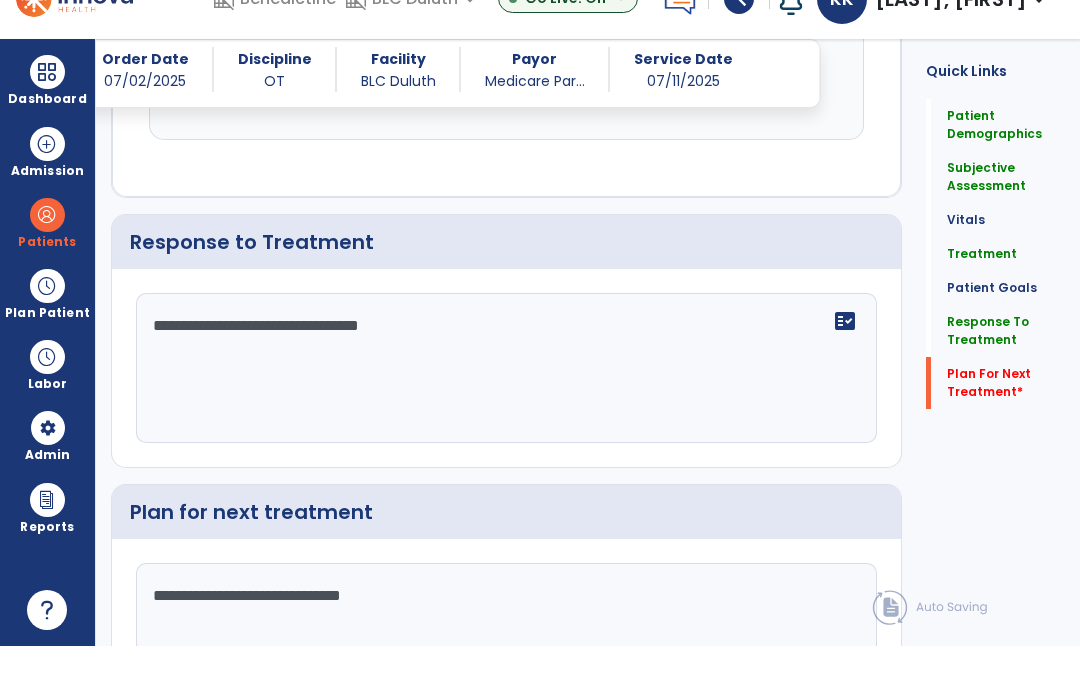 type on "**********" 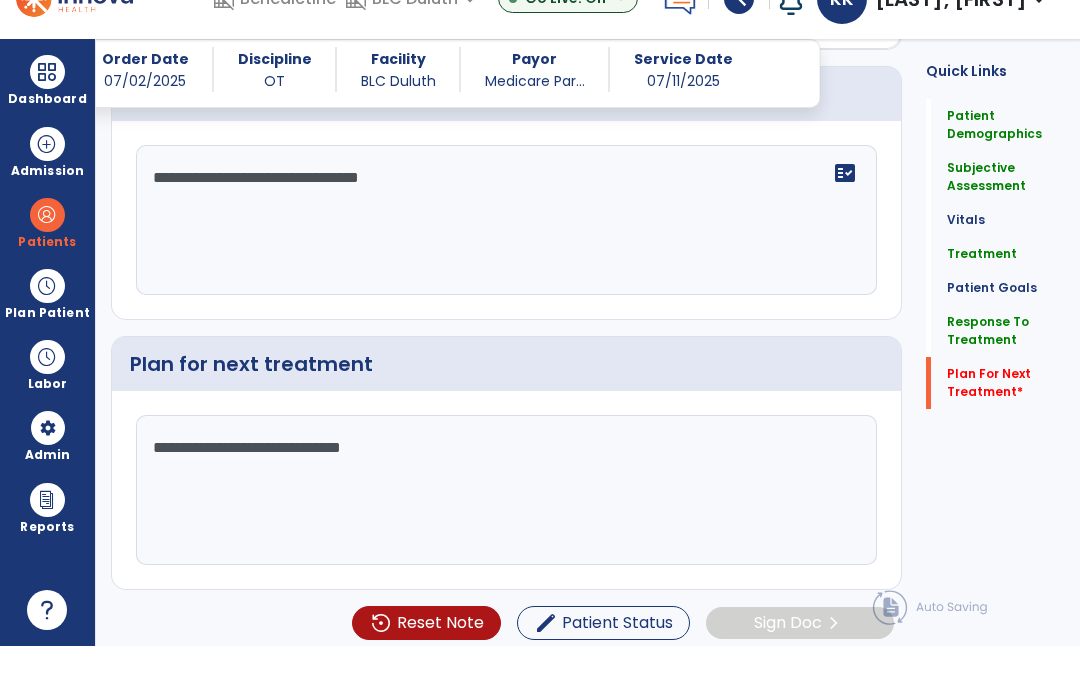 scroll, scrollTop: 3398, scrollLeft: 0, axis: vertical 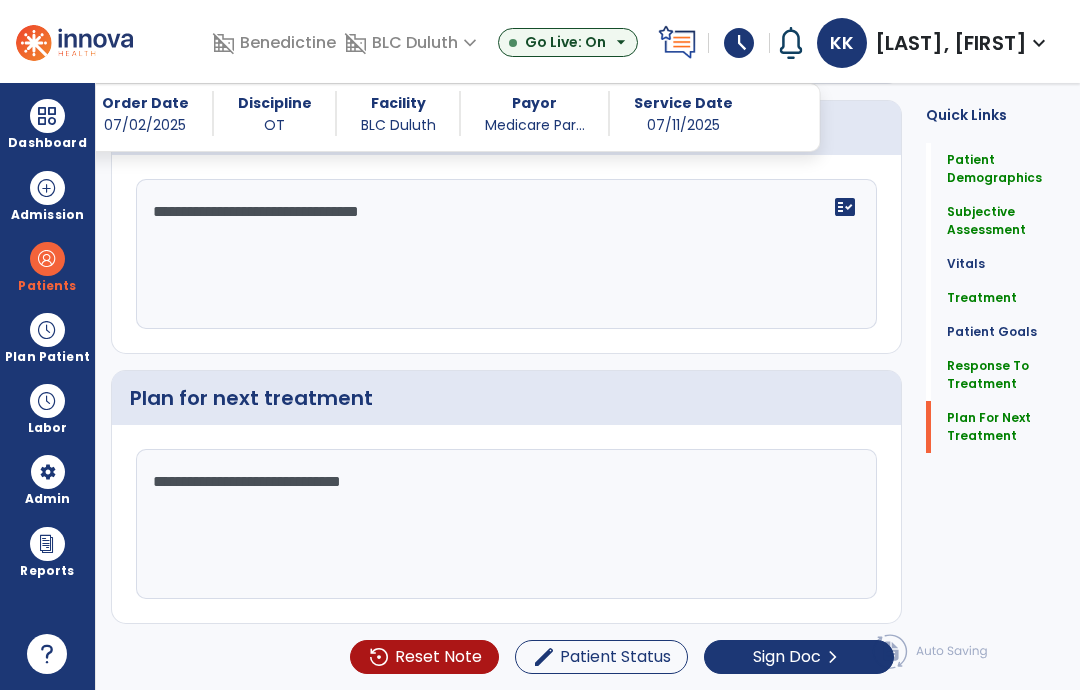click on "Sign Doc" 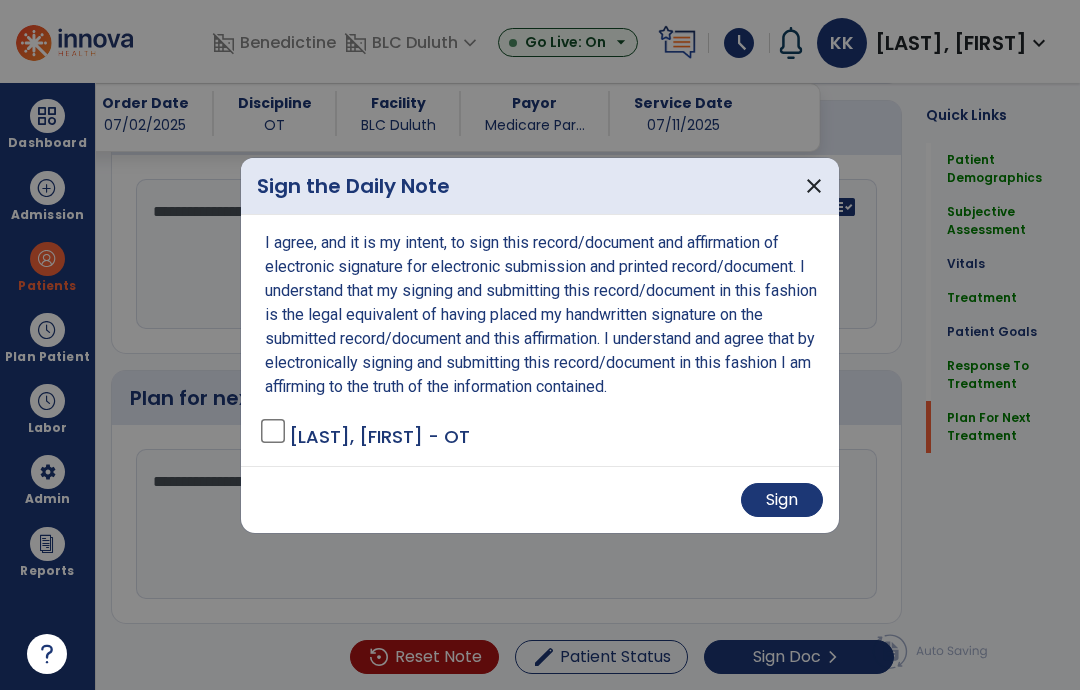 click on "Sign" at bounding box center [782, 500] 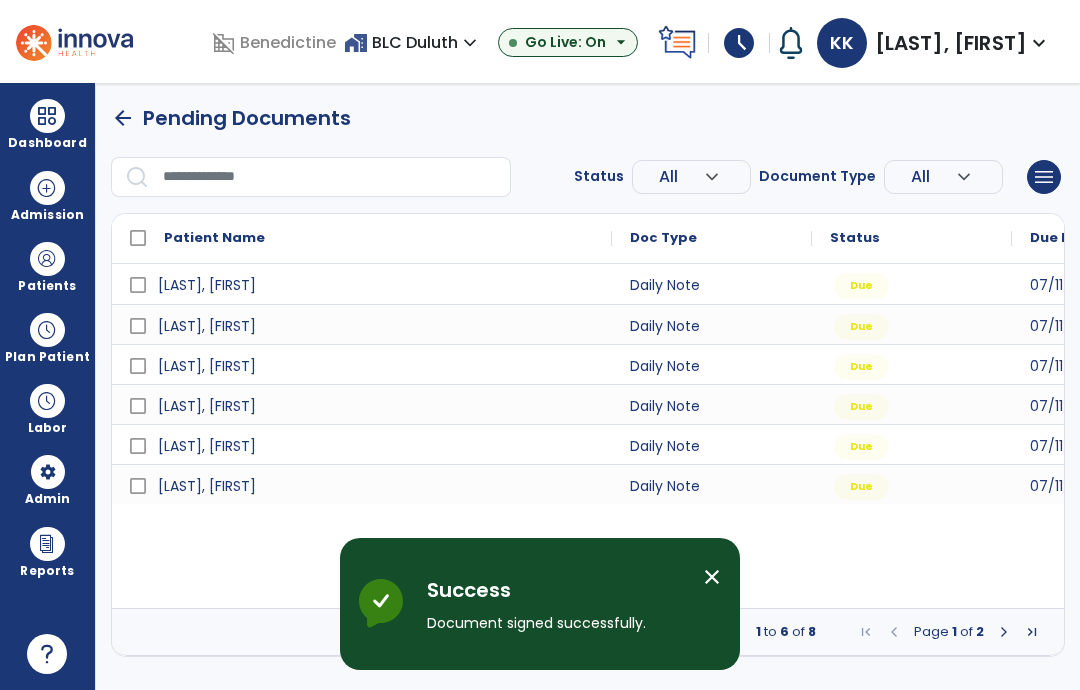 scroll, scrollTop: 0, scrollLeft: 0, axis: both 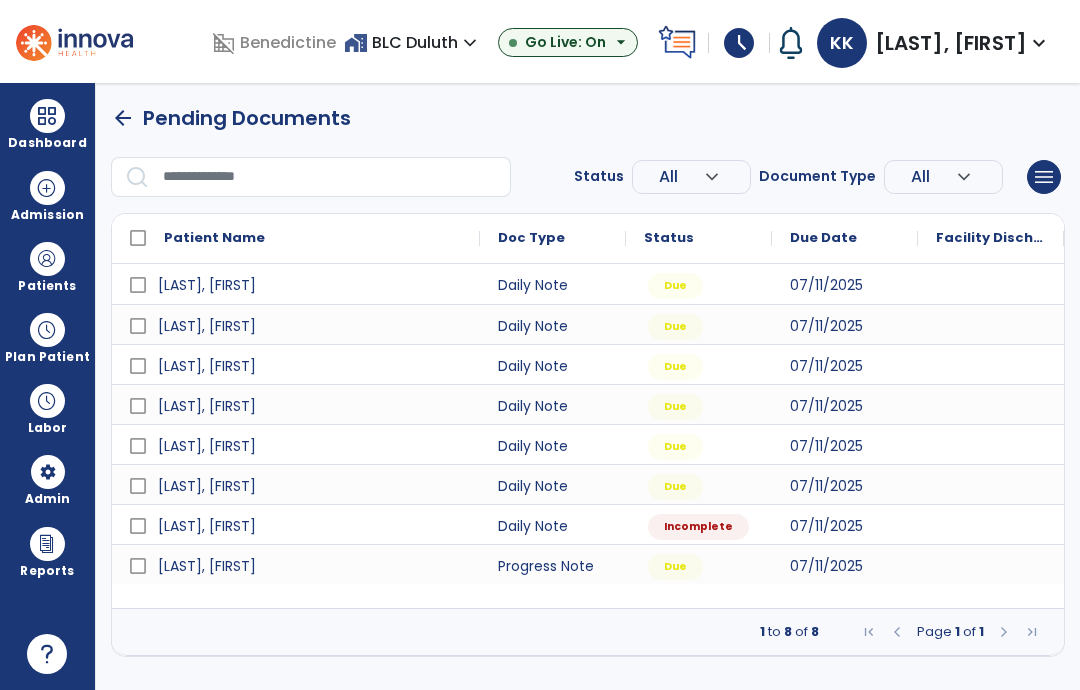 click at bounding box center [47, 330] 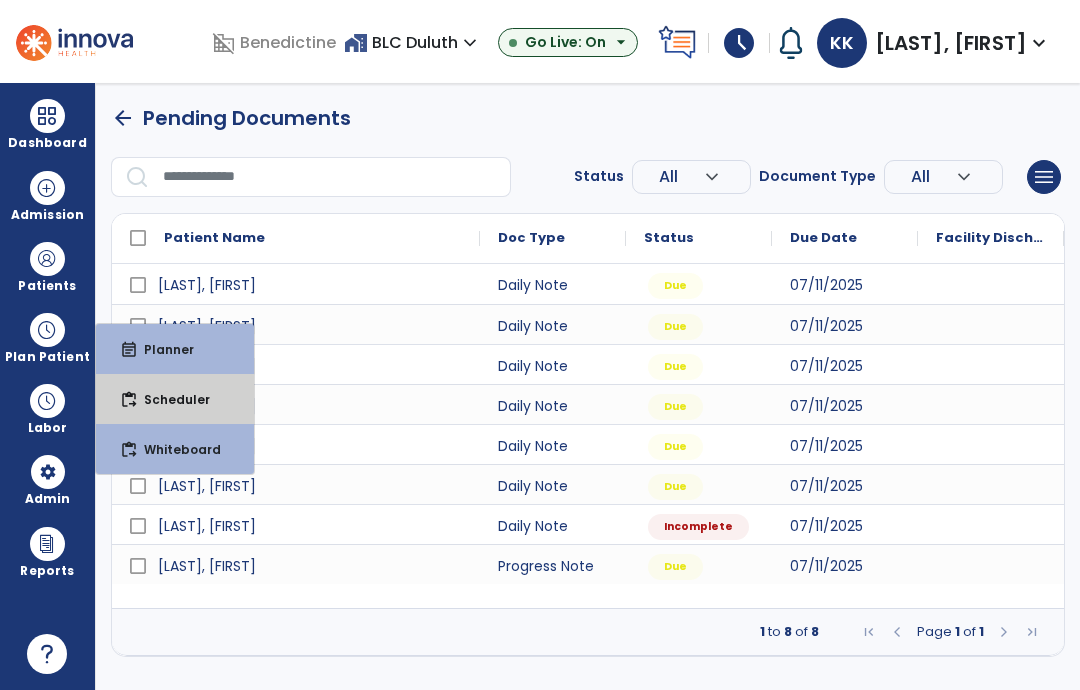click on "Scheduler" at bounding box center [169, 399] 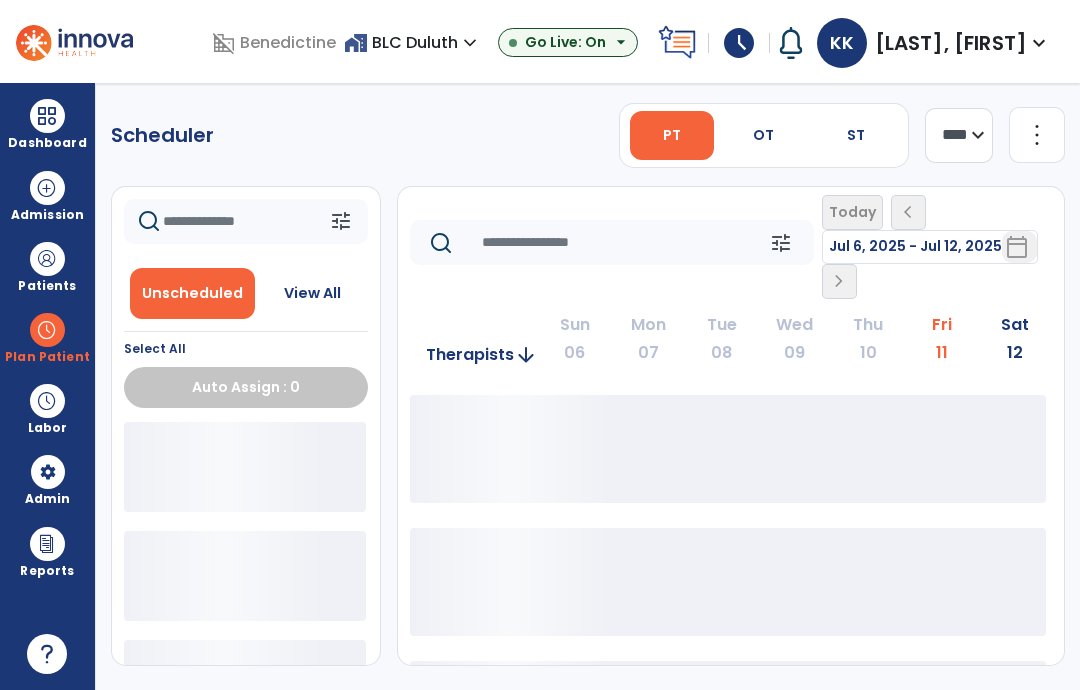 click on "OT" at bounding box center (764, 135) 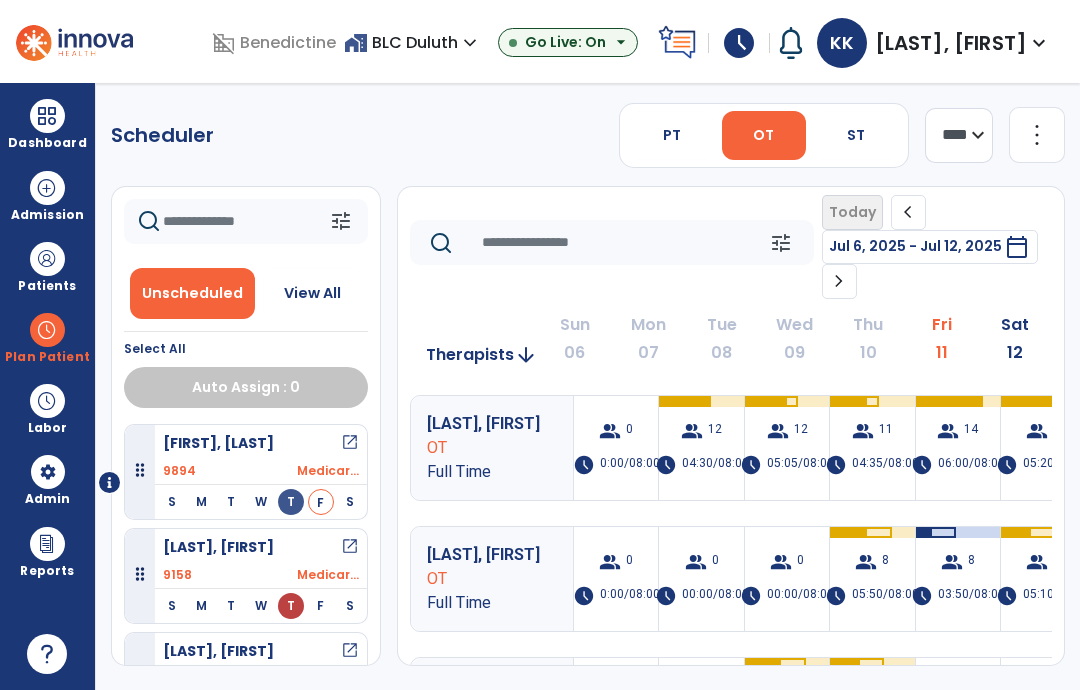 click on "06:00/08:00" at bounding box center (971, 465) 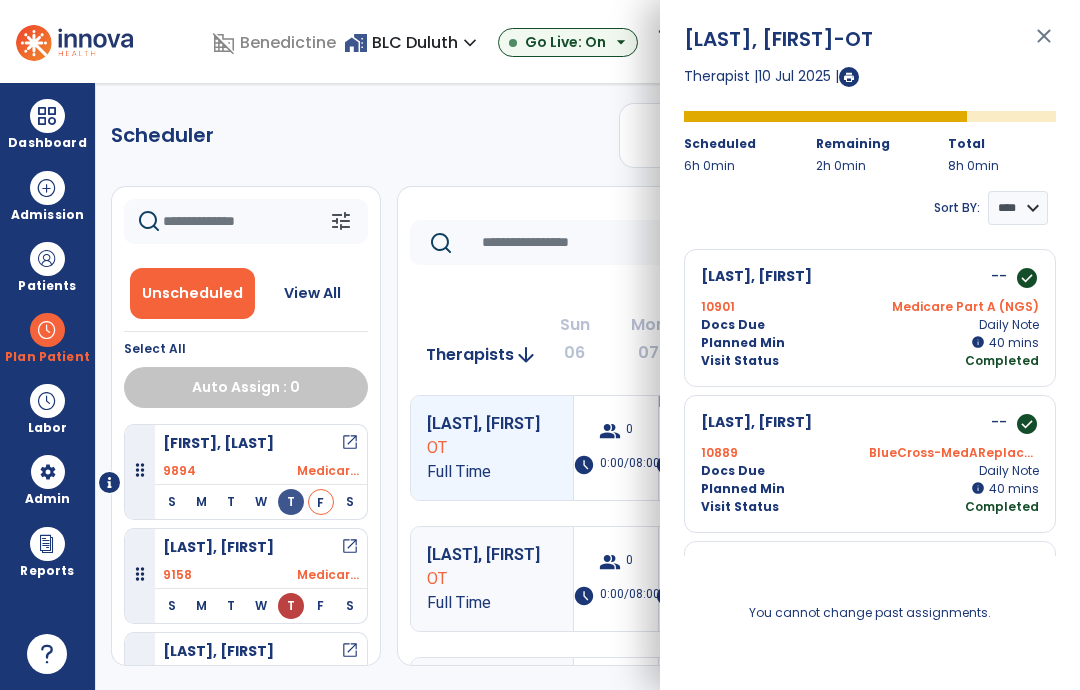 click on "close" at bounding box center [1044, 45] 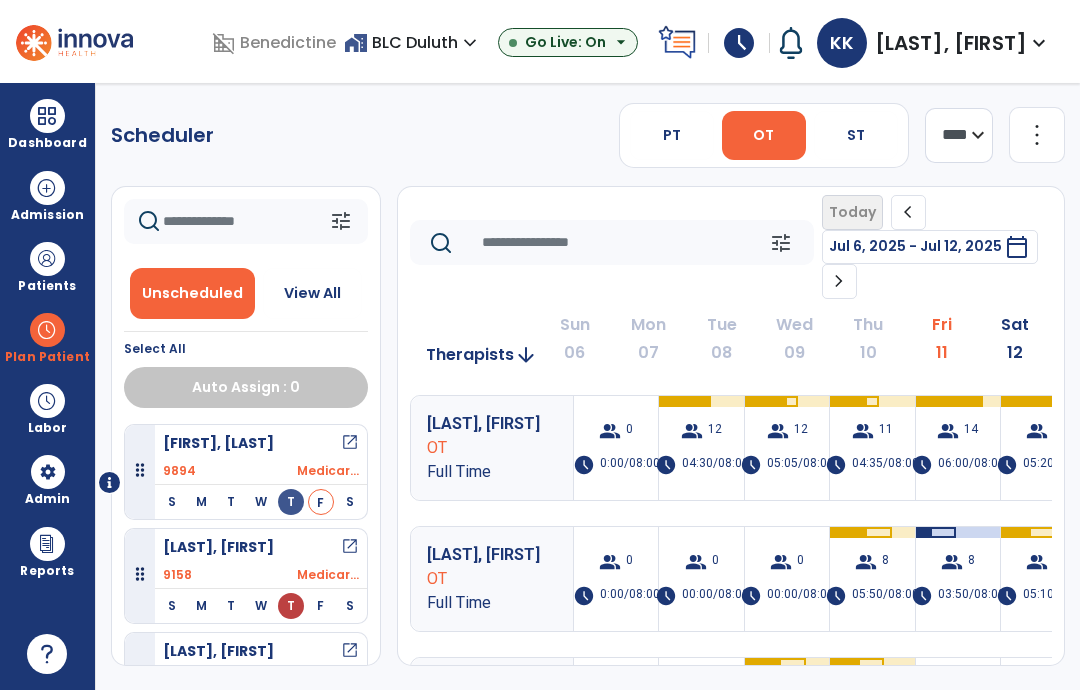 click on "group  9  schedule  05:20/08:00" at bounding box center [1043, 448] 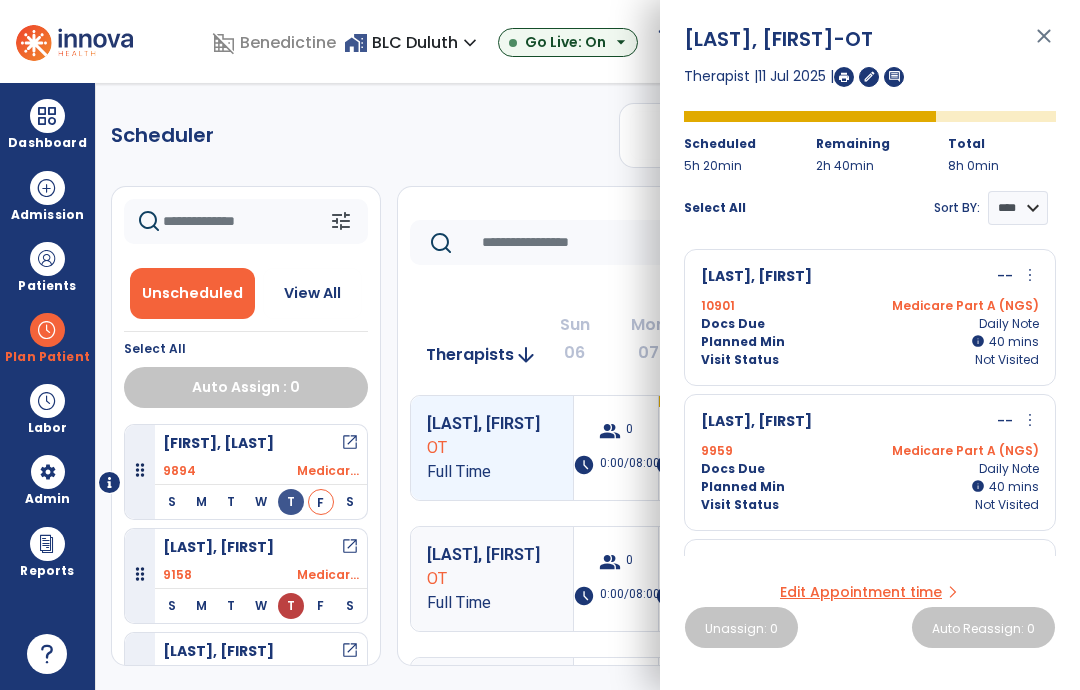 click on "9959 Medicare Part A (NGS)" at bounding box center [870, 451] 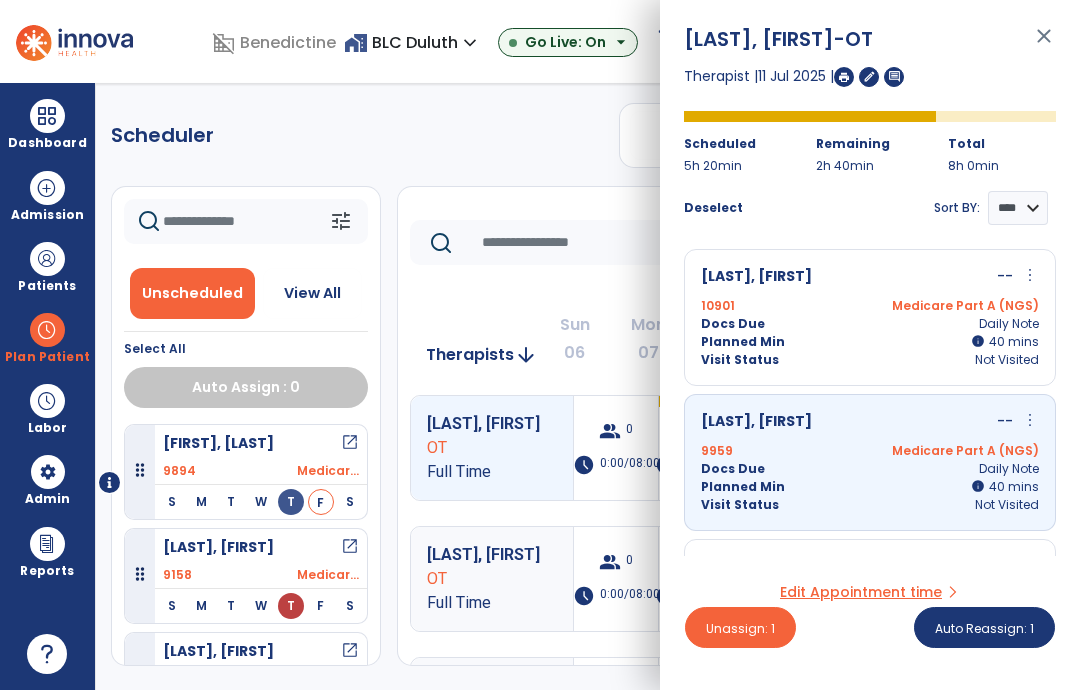 click on "Unassign: 1" at bounding box center [740, 627] 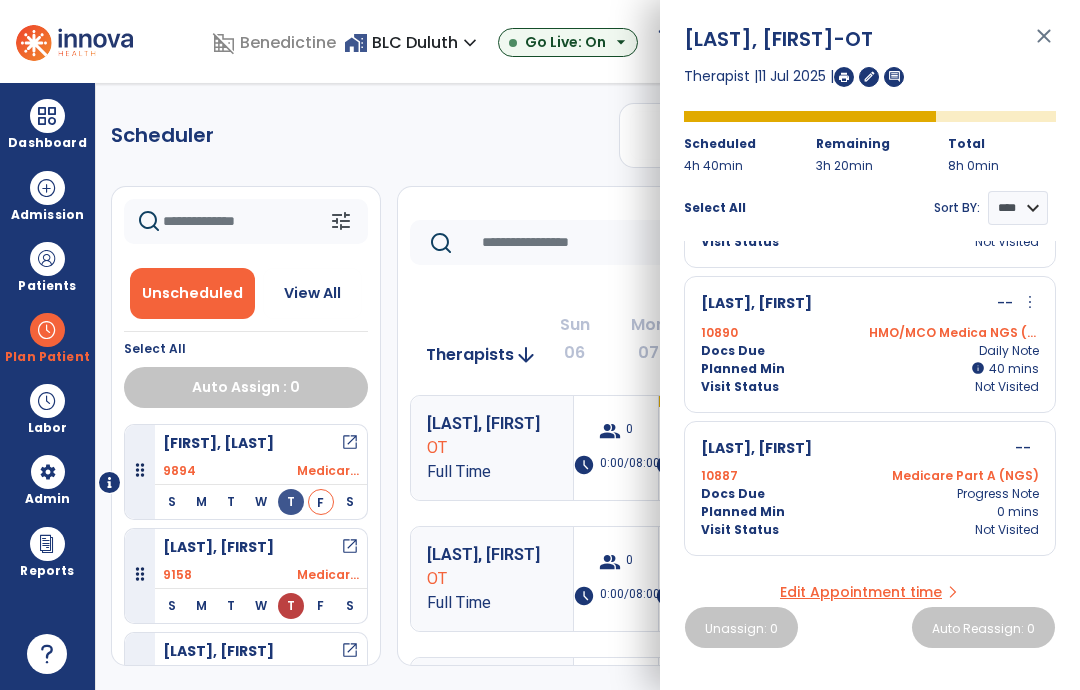 scroll, scrollTop: 844, scrollLeft: 0, axis: vertical 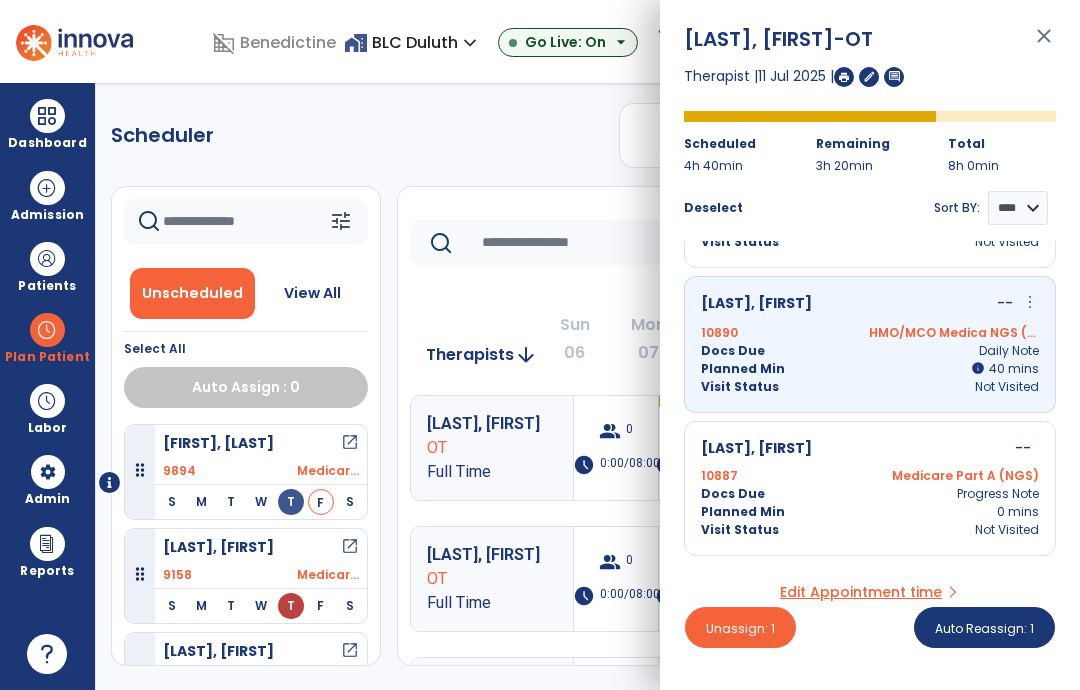 click on "Unassign: 1" at bounding box center [740, 628] 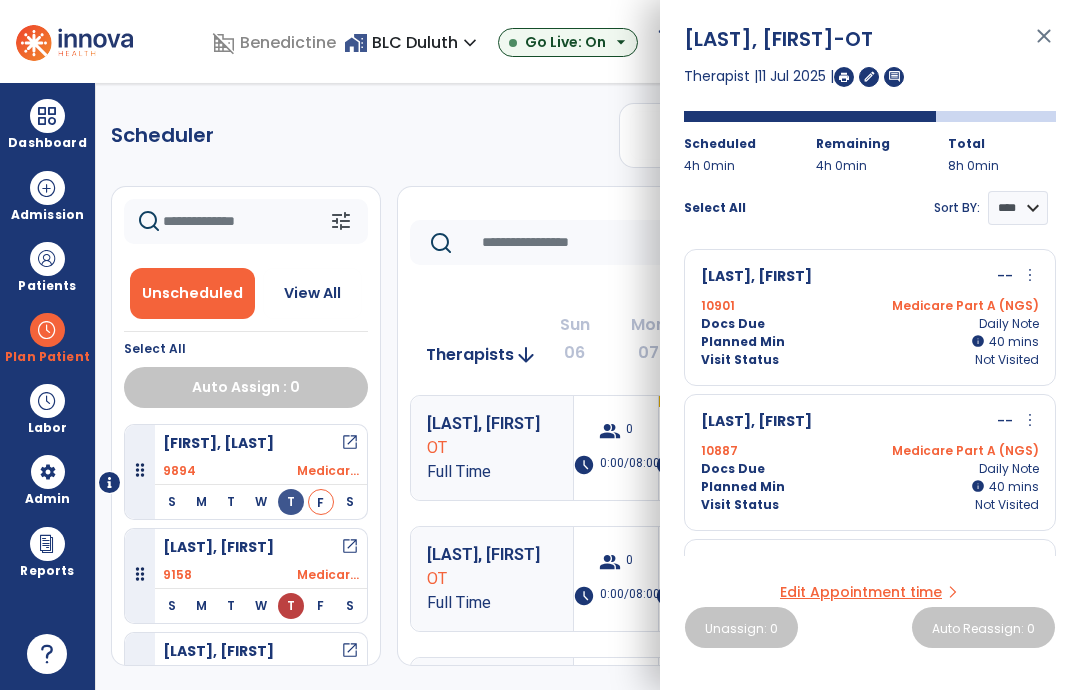 click on "close" at bounding box center [1044, 45] 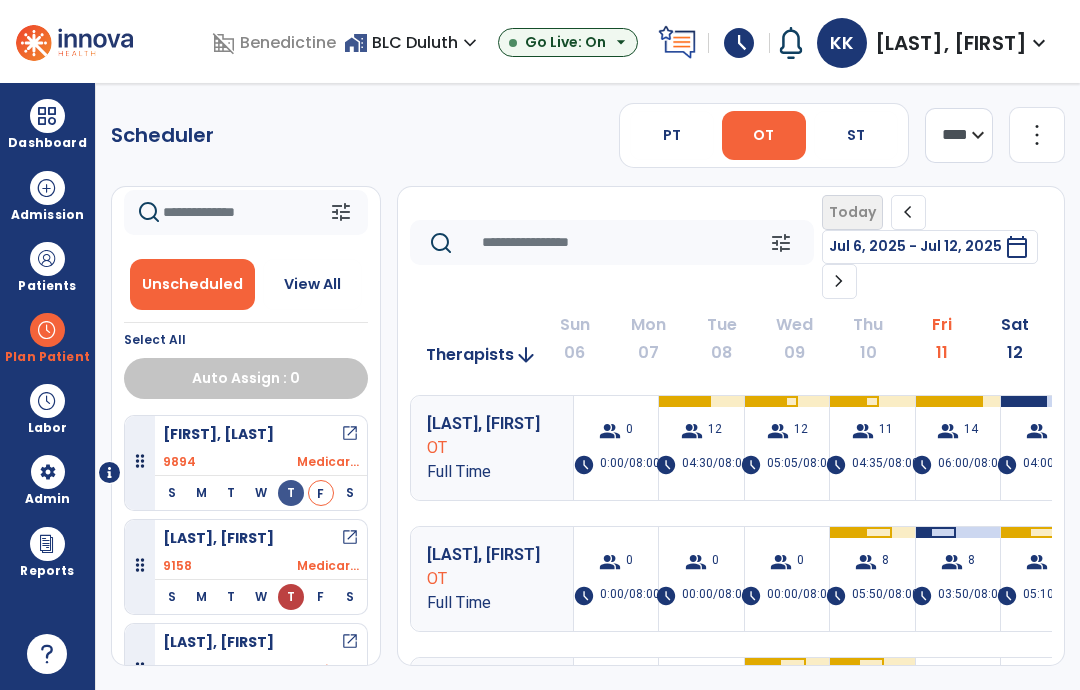 scroll, scrollTop: 9, scrollLeft: 0, axis: vertical 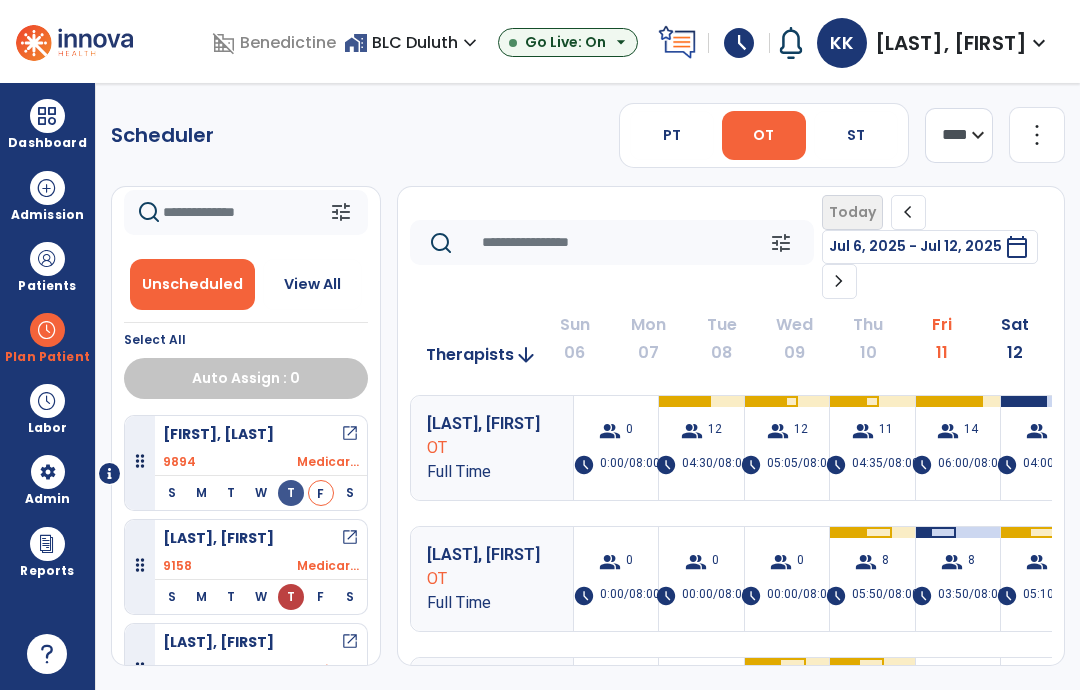click on "View All" at bounding box center (312, 284) 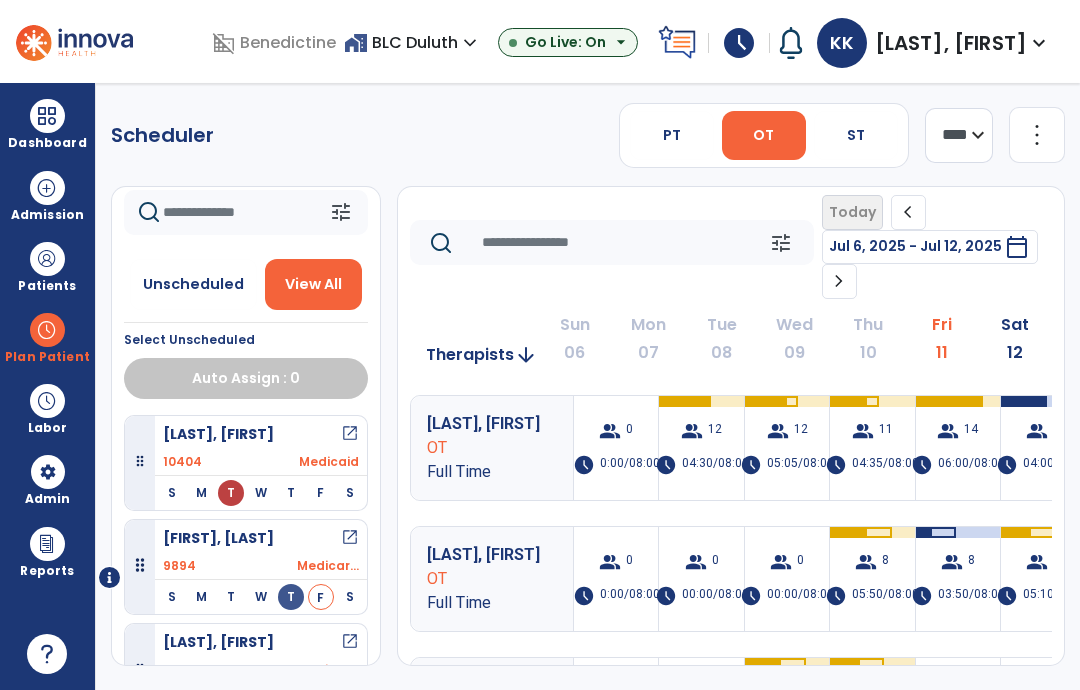 click 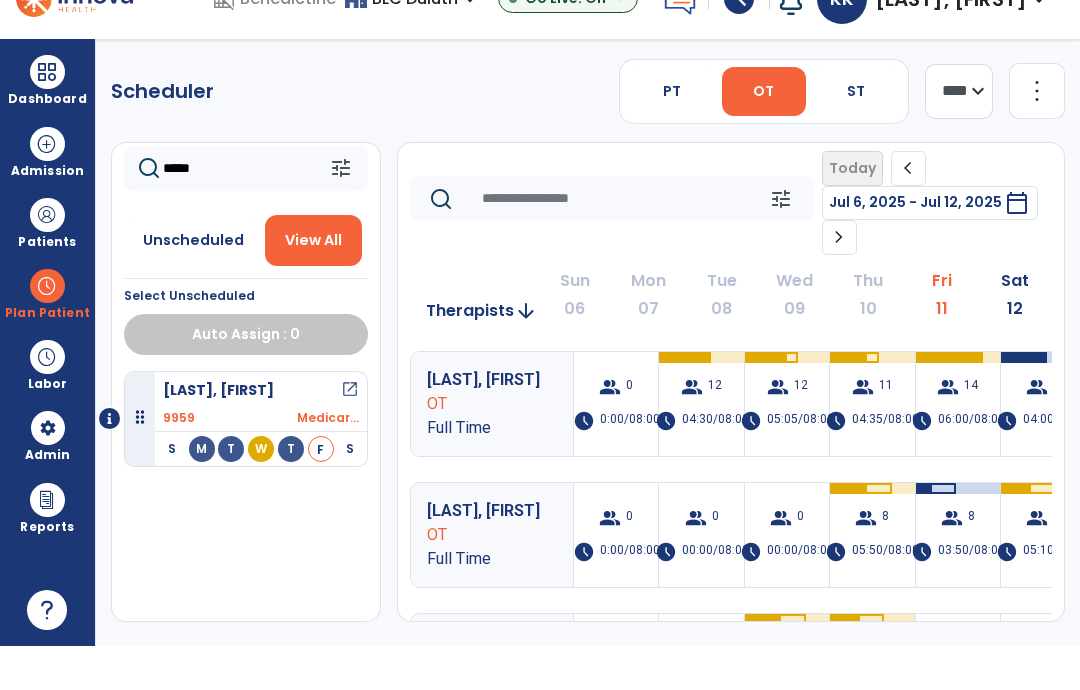type on "*****" 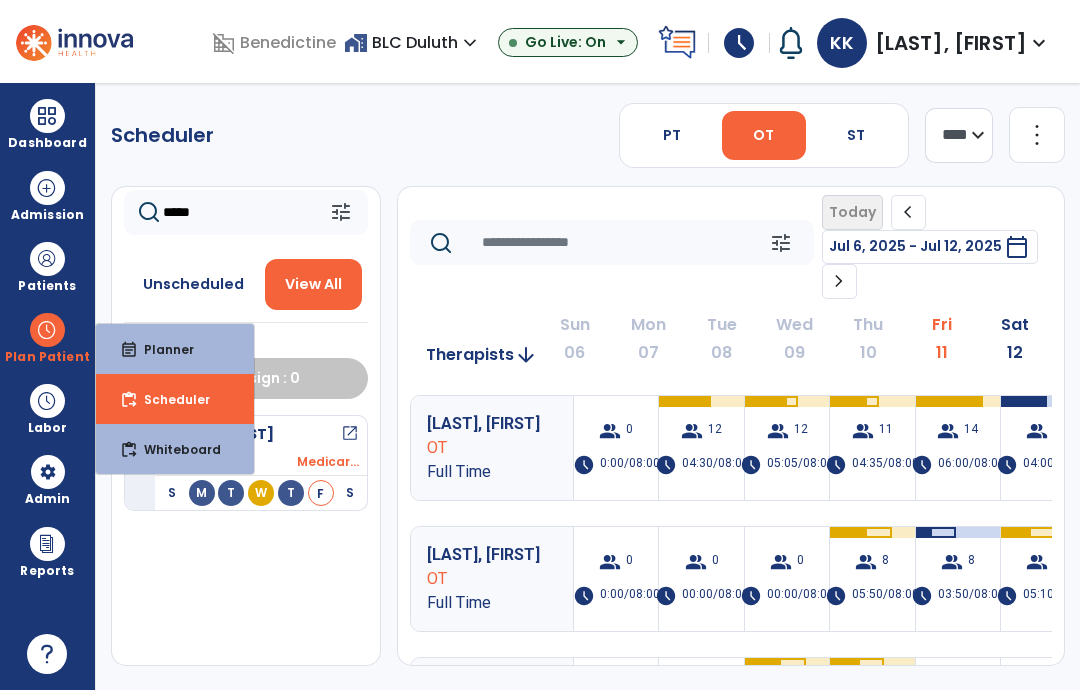 click at bounding box center [47, 330] 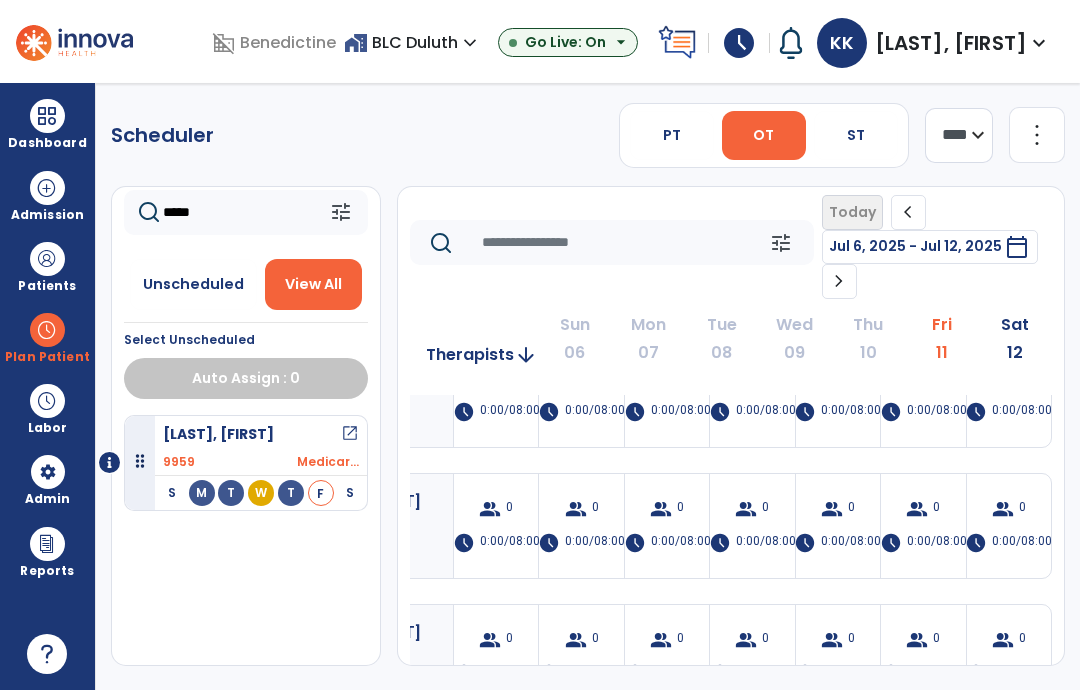 scroll, scrollTop: 1101, scrollLeft: 120, axis: both 